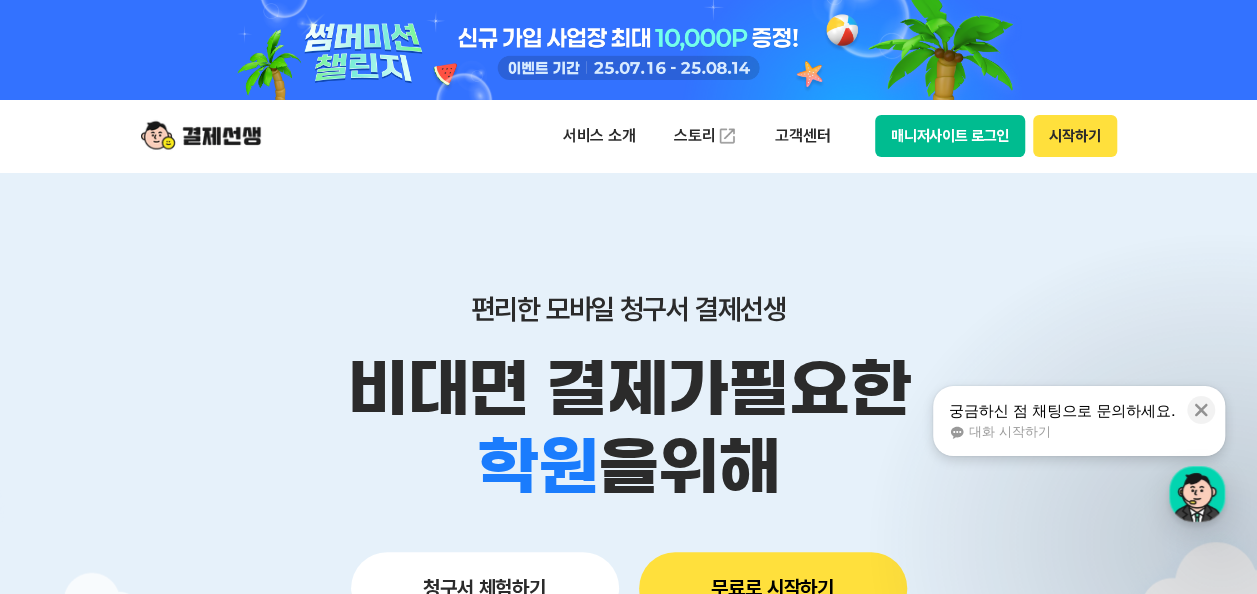 scroll, scrollTop: 0, scrollLeft: 0, axis: both 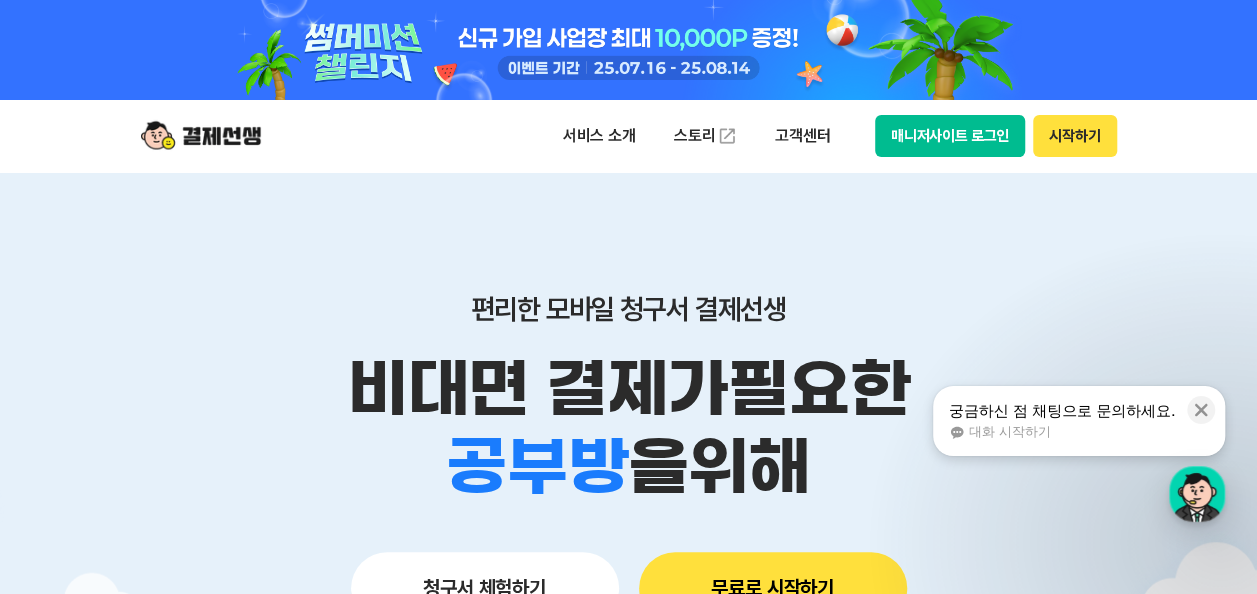 click on "매니저사이트 로그인" at bounding box center (950, 136) 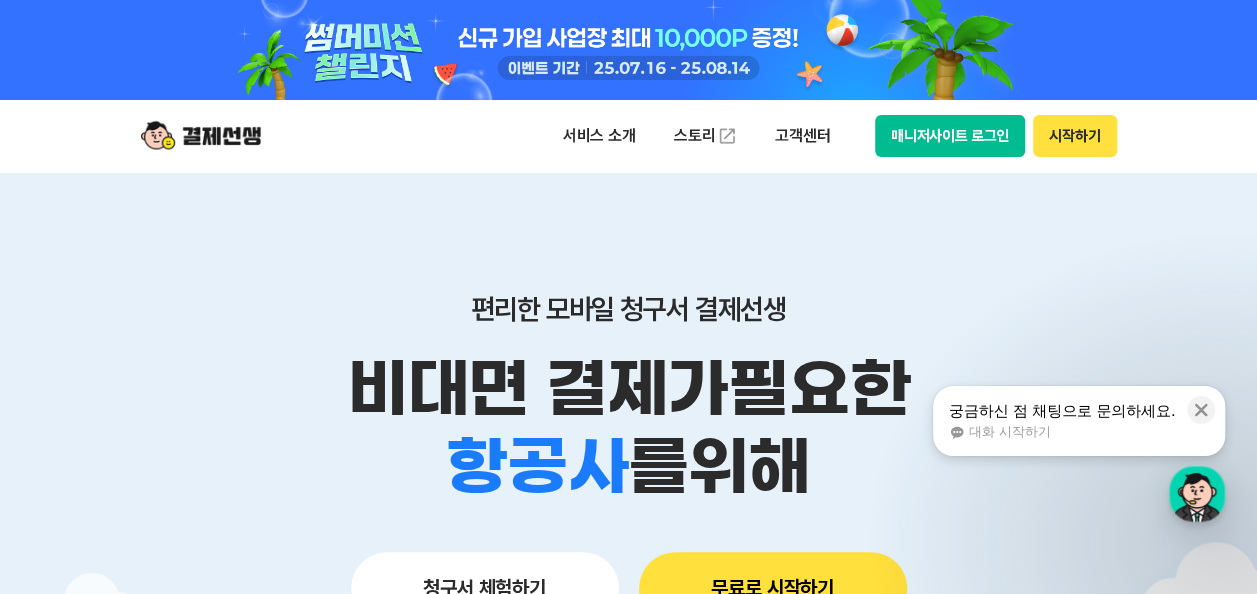 click on "시작하기" at bounding box center (1074, 136) 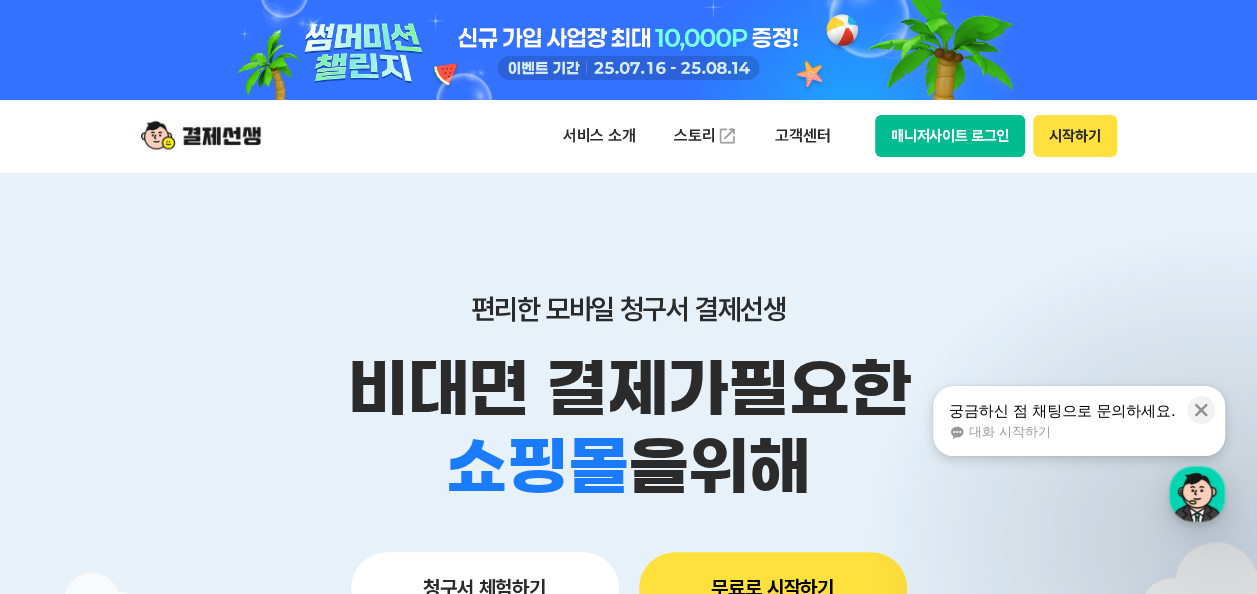 click on "시작하기" at bounding box center [1074, 136] 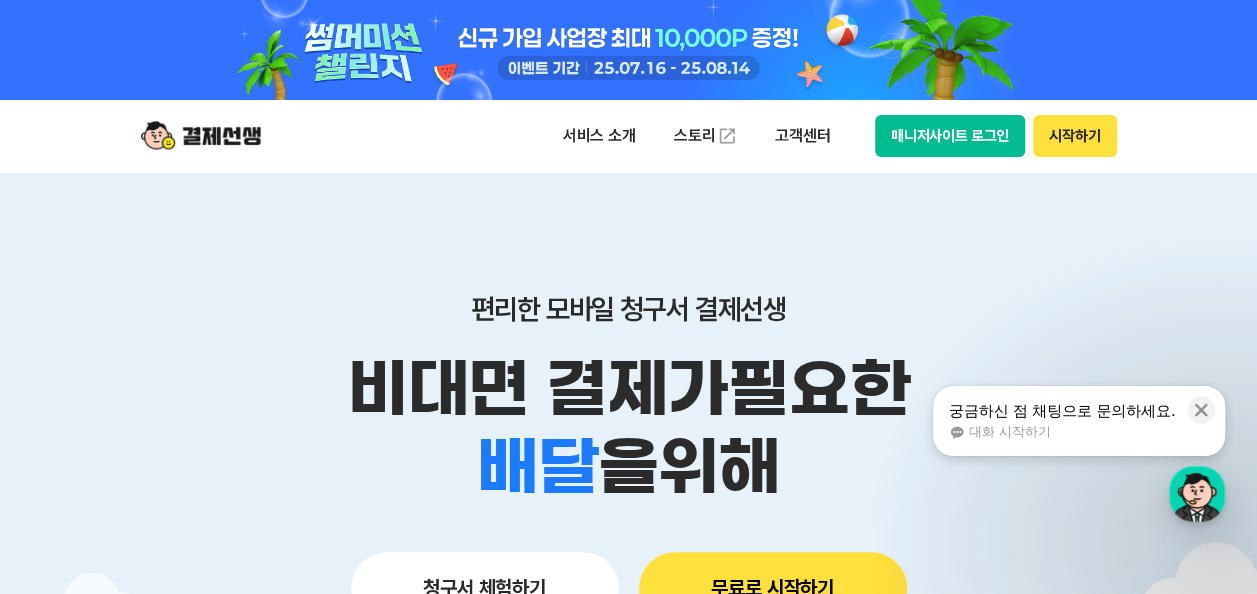 click on "매니저사이트 로그인" at bounding box center (950, 136) 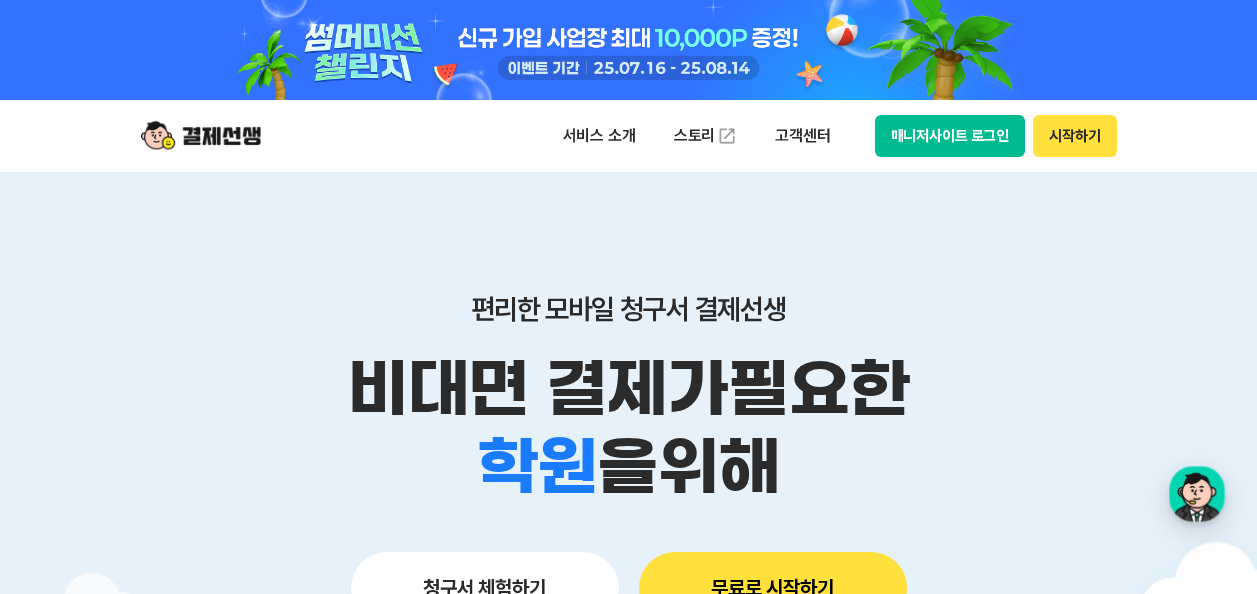 click on "매니저사이트 로그인" at bounding box center (950, 136) 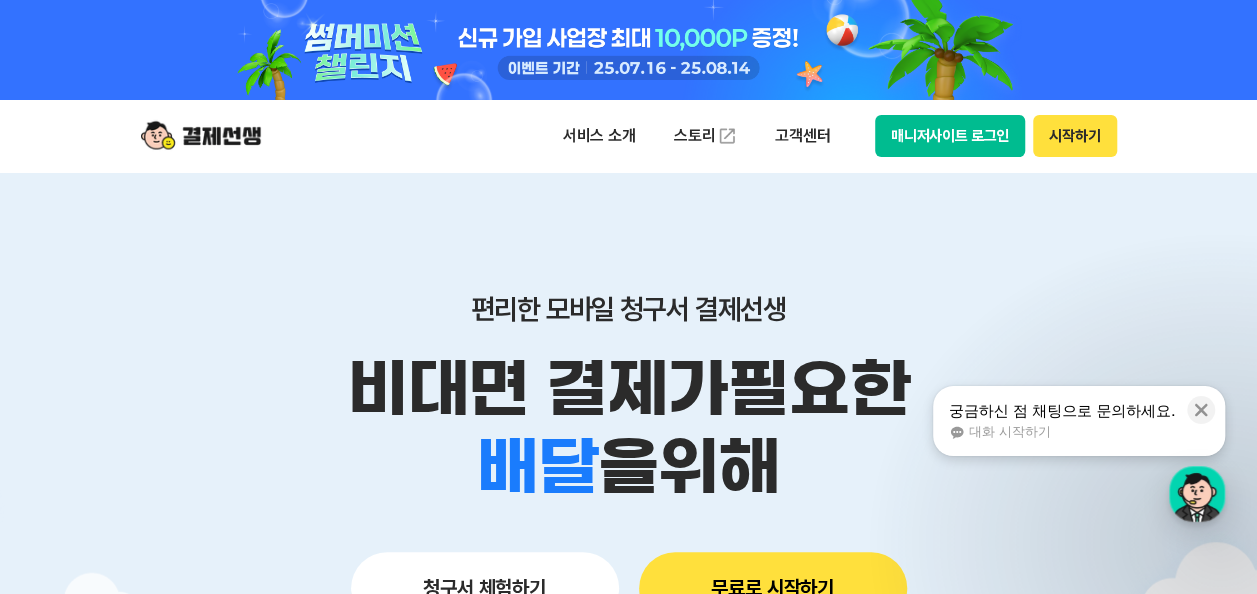 scroll, scrollTop: 0, scrollLeft: 0, axis: both 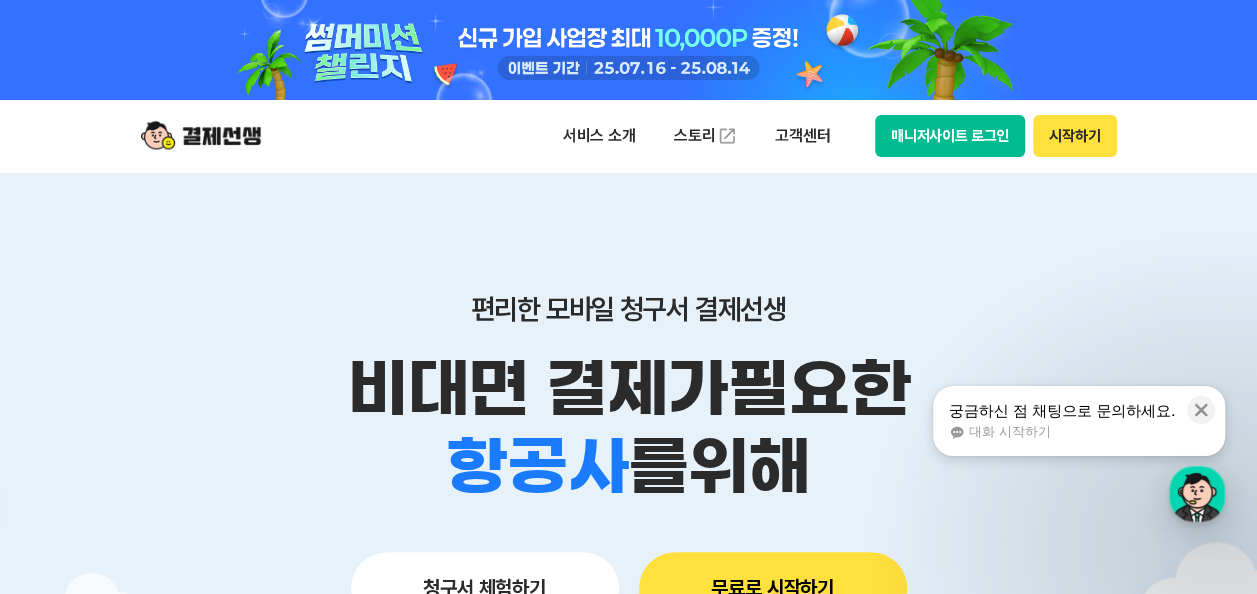 click on "매니저사이트 로그인" at bounding box center (950, 136) 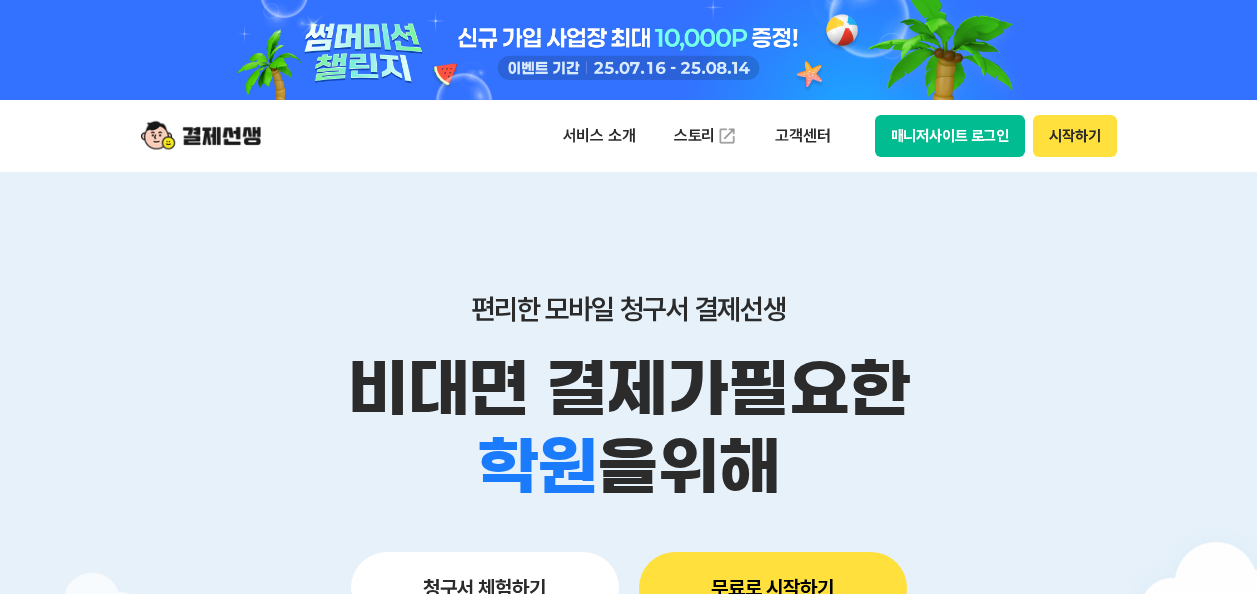 scroll, scrollTop: 0, scrollLeft: 0, axis: both 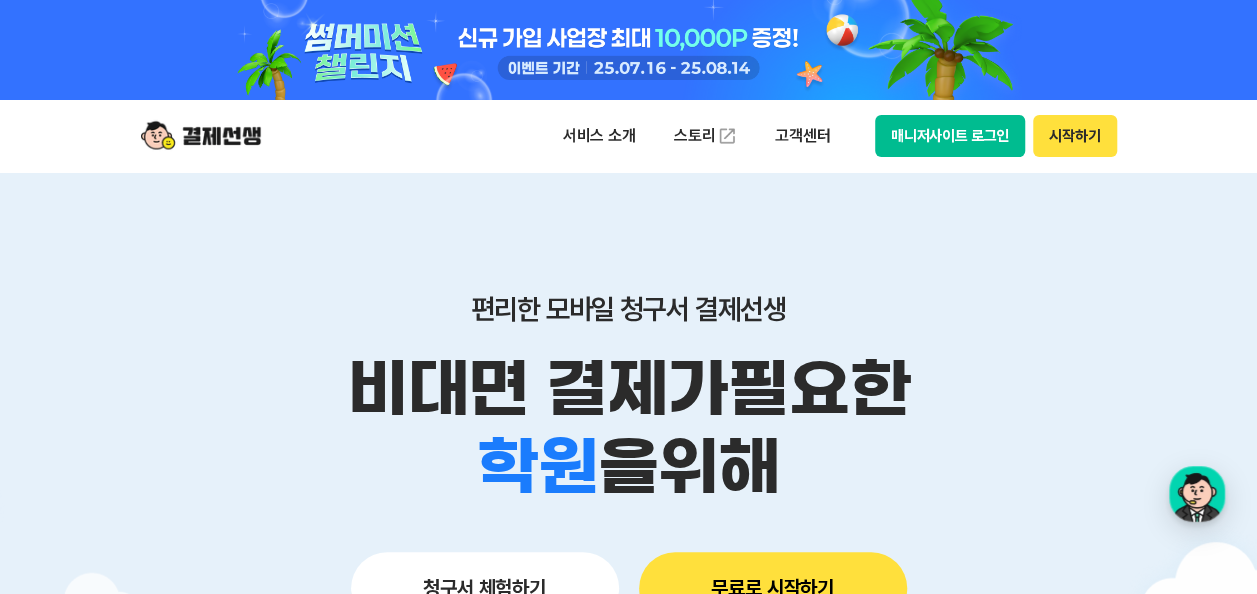 click on "매니저사이트 로그인" at bounding box center (950, 136) 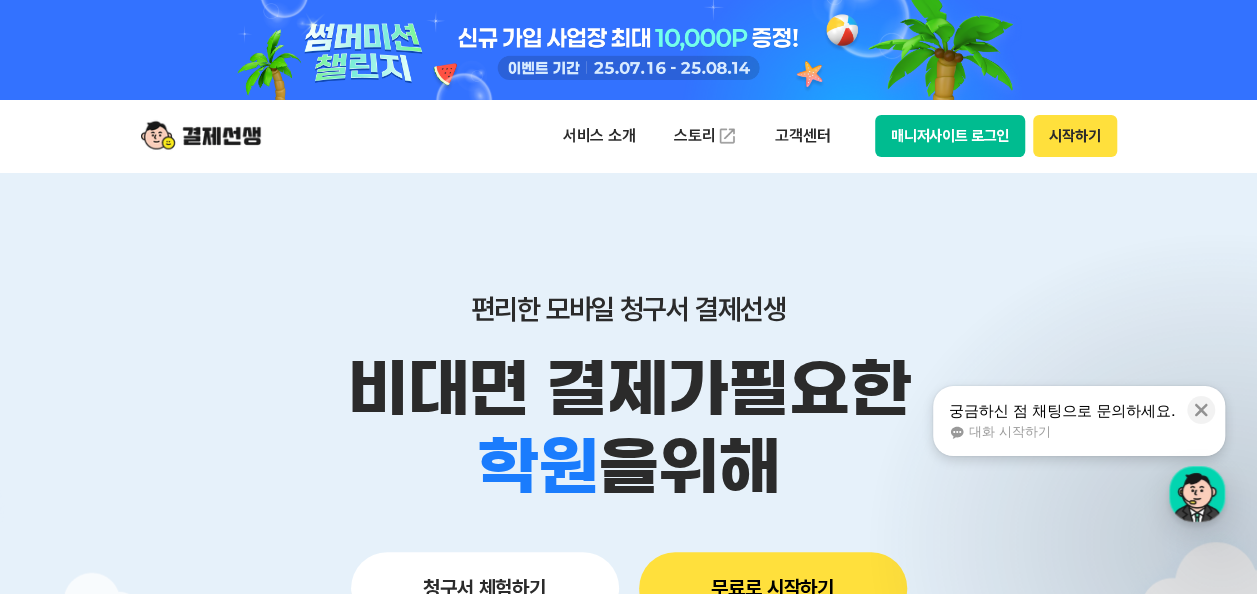 click on "매니저사이트 로그인" at bounding box center (950, 136) 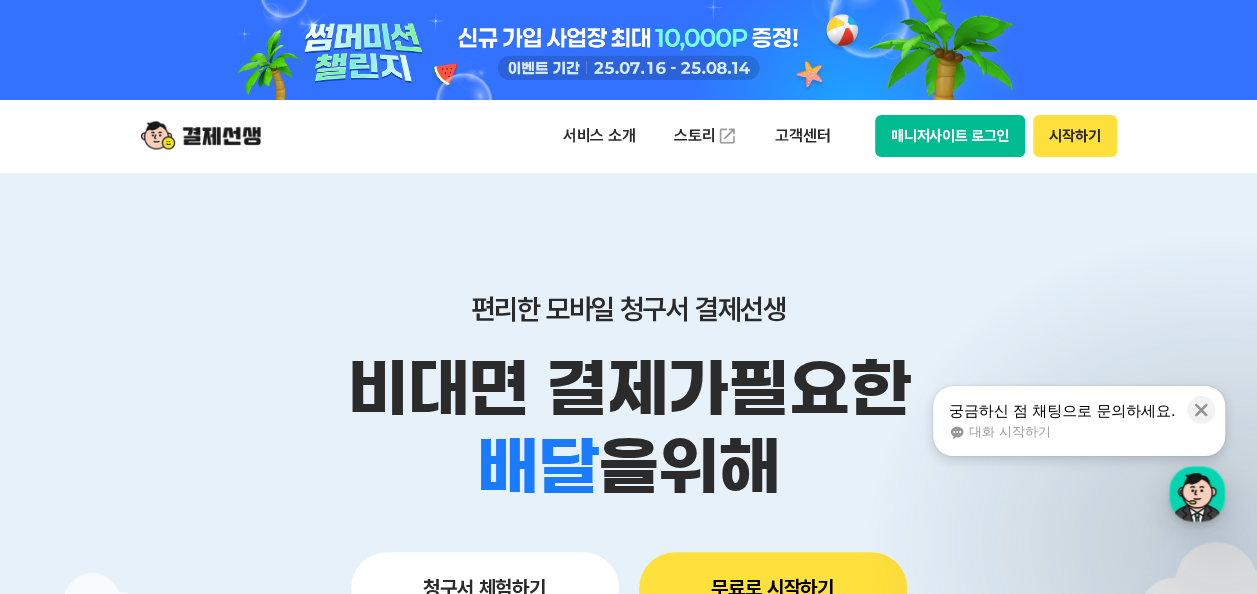 click on "매니저사이트 로그인" at bounding box center [950, 136] 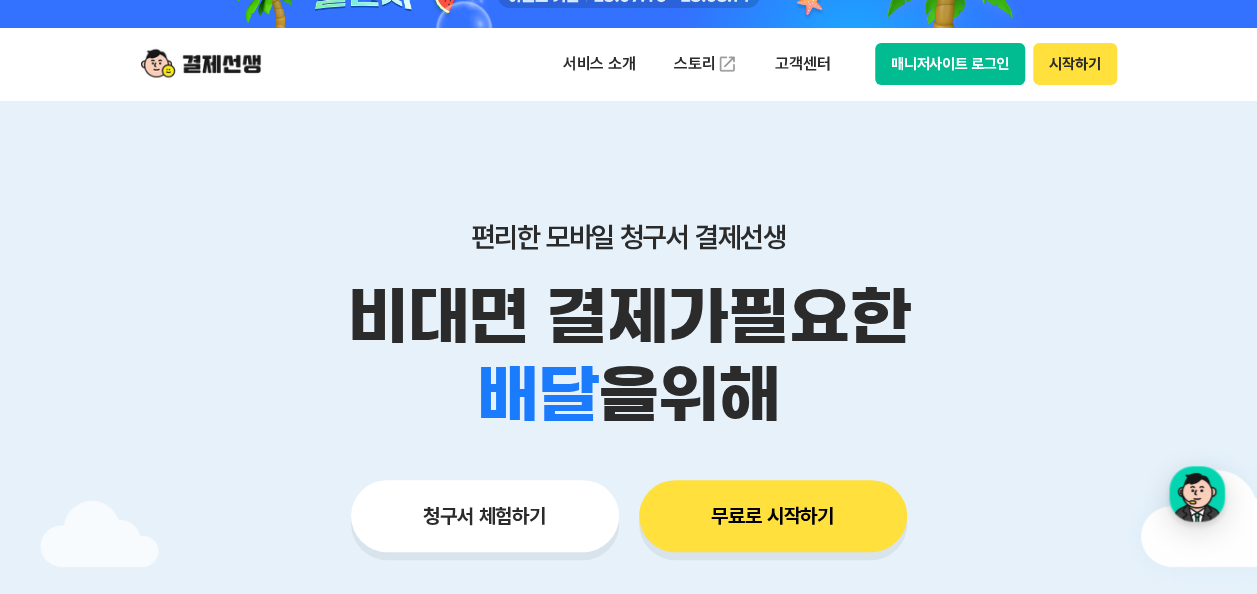 scroll, scrollTop: 0, scrollLeft: 0, axis: both 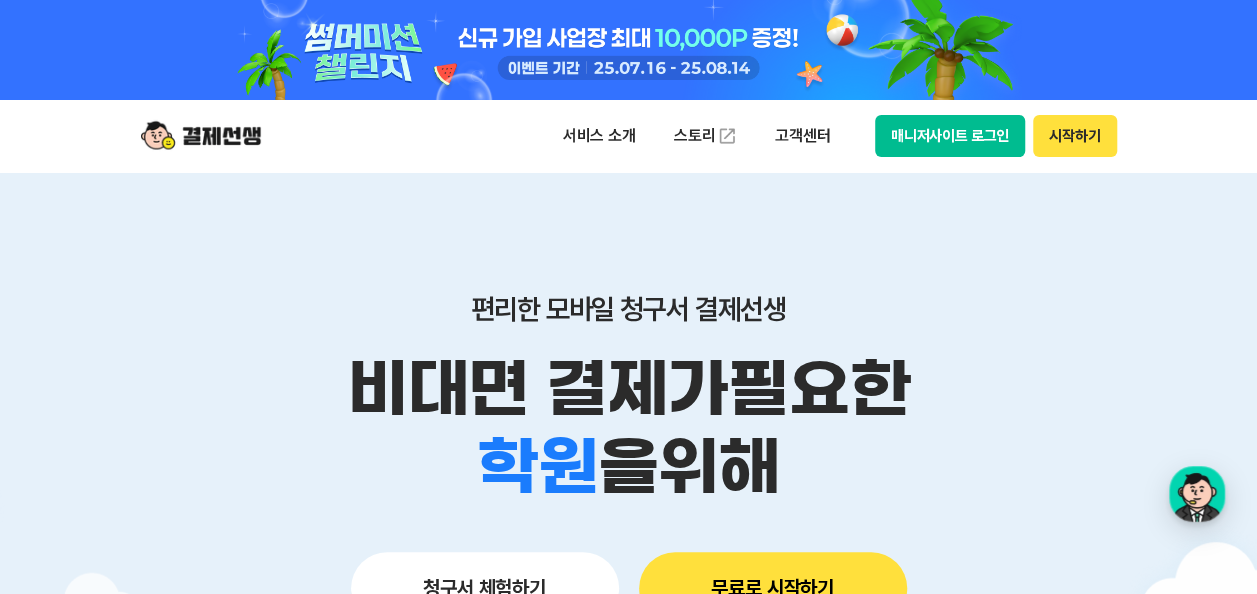 click on "매니저사이트 로그인" at bounding box center (950, 136) 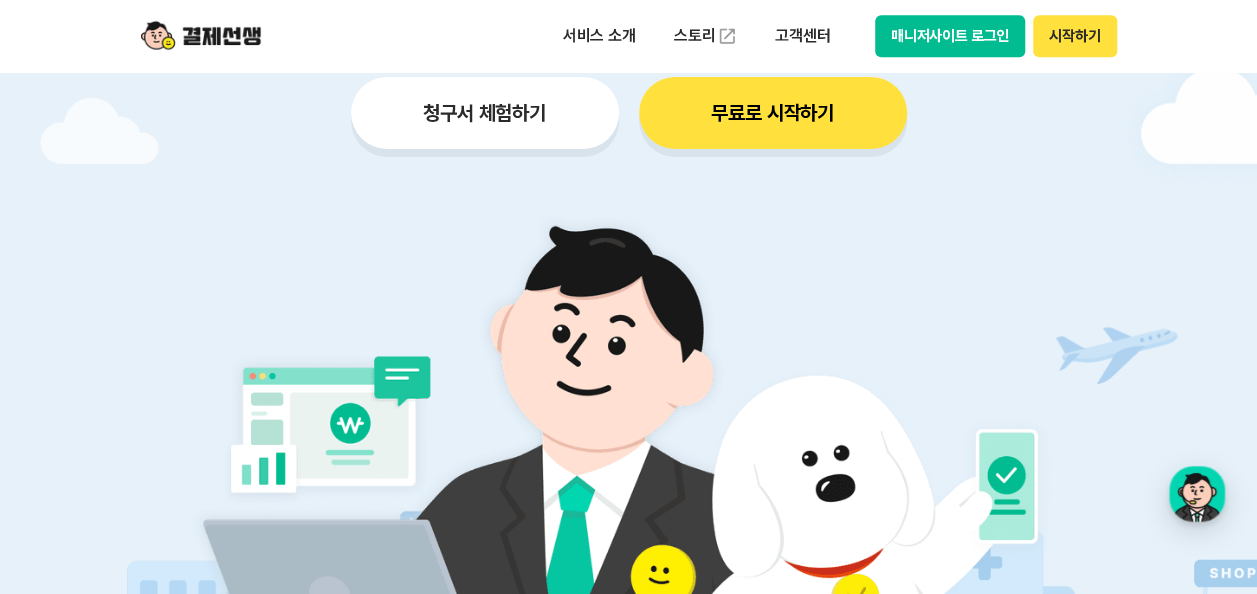 scroll, scrollTop: 500, scrollLeft: 0, axis: vertical 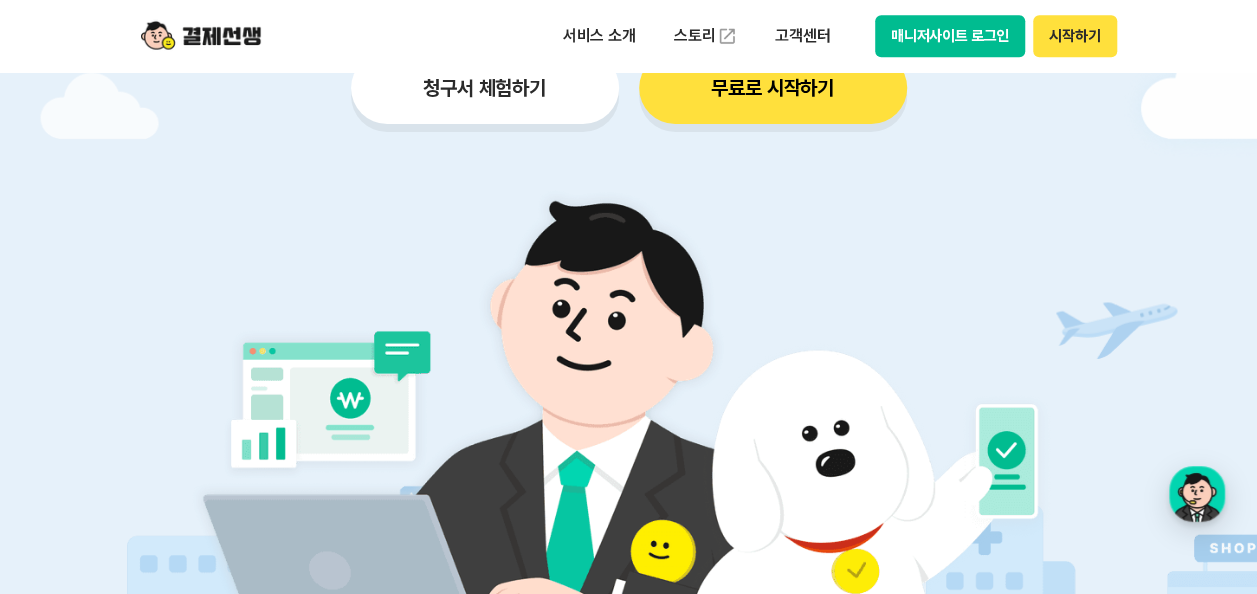 click on "청구서 체험하기" at bounding box center (485, 88) 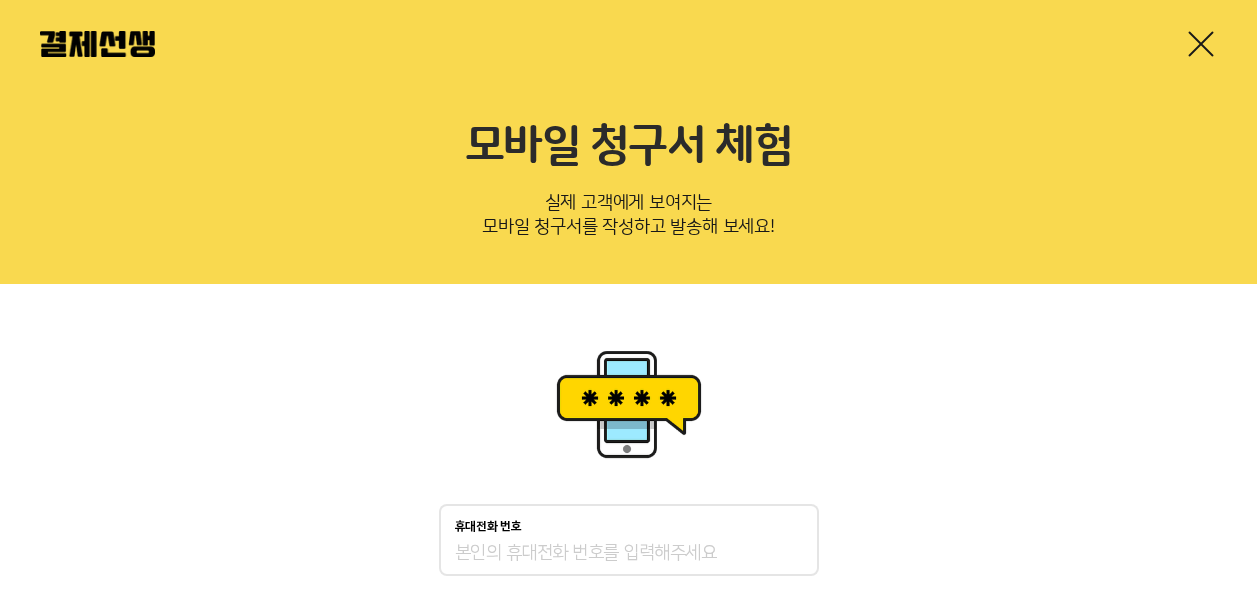 scroll, scrollTop: 0, scrollLeft: 0, axis: both 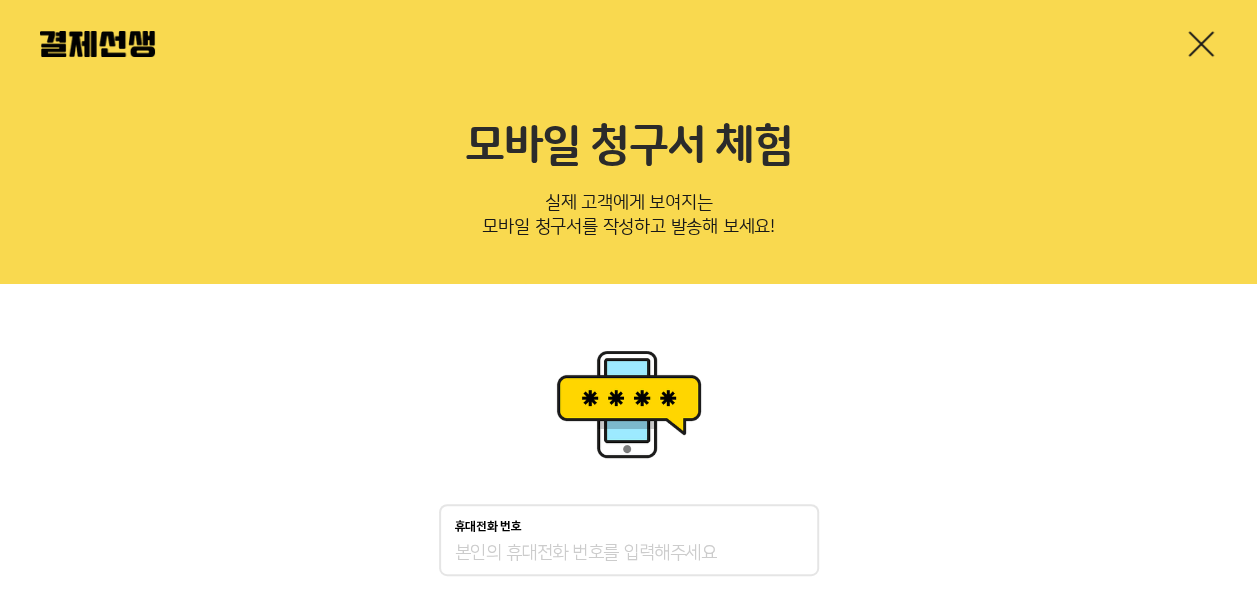 click at bounding box center (1201, 44) 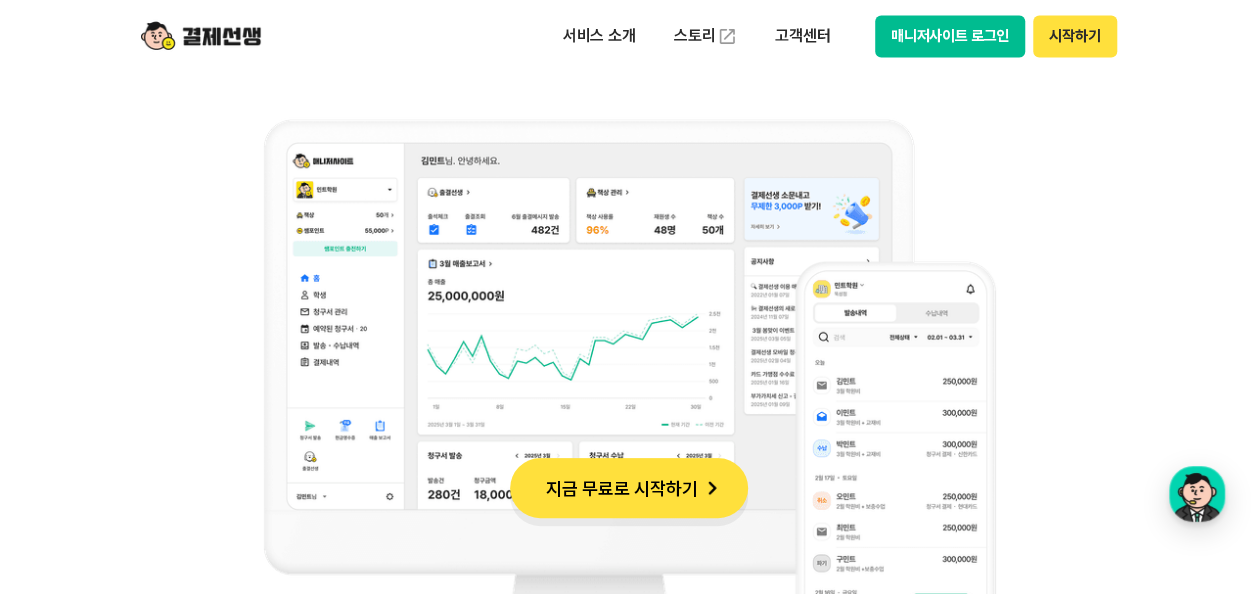 scroll, scrollTop: 2000, scrollLeft: 0, axis: vertical 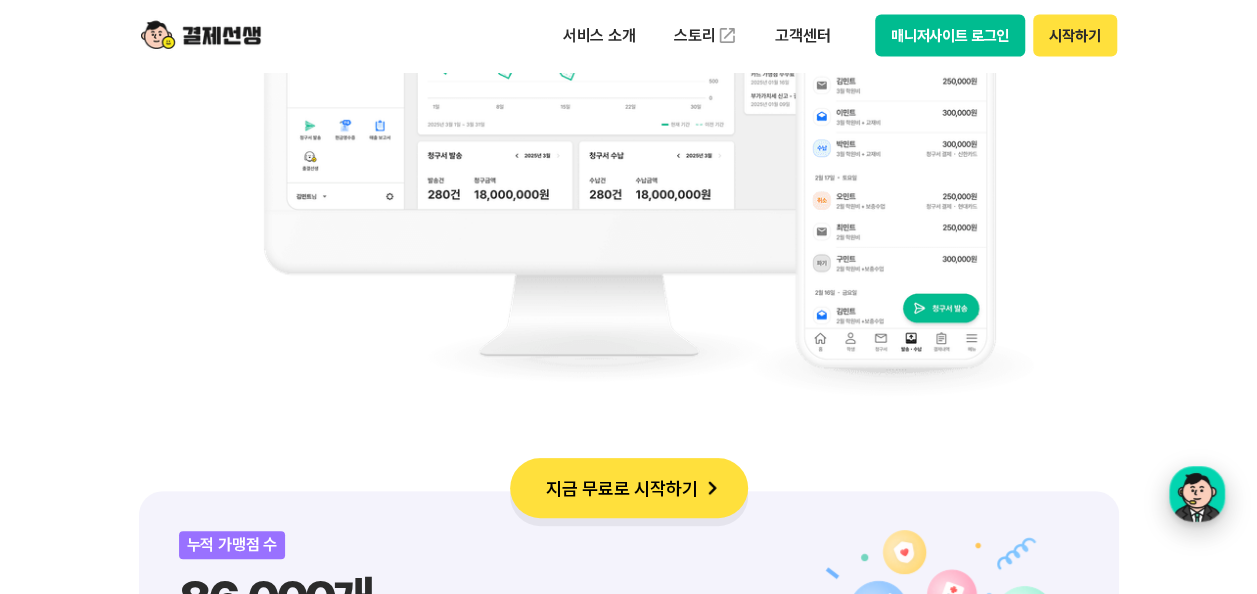 click at bounding box center [1197, 494] 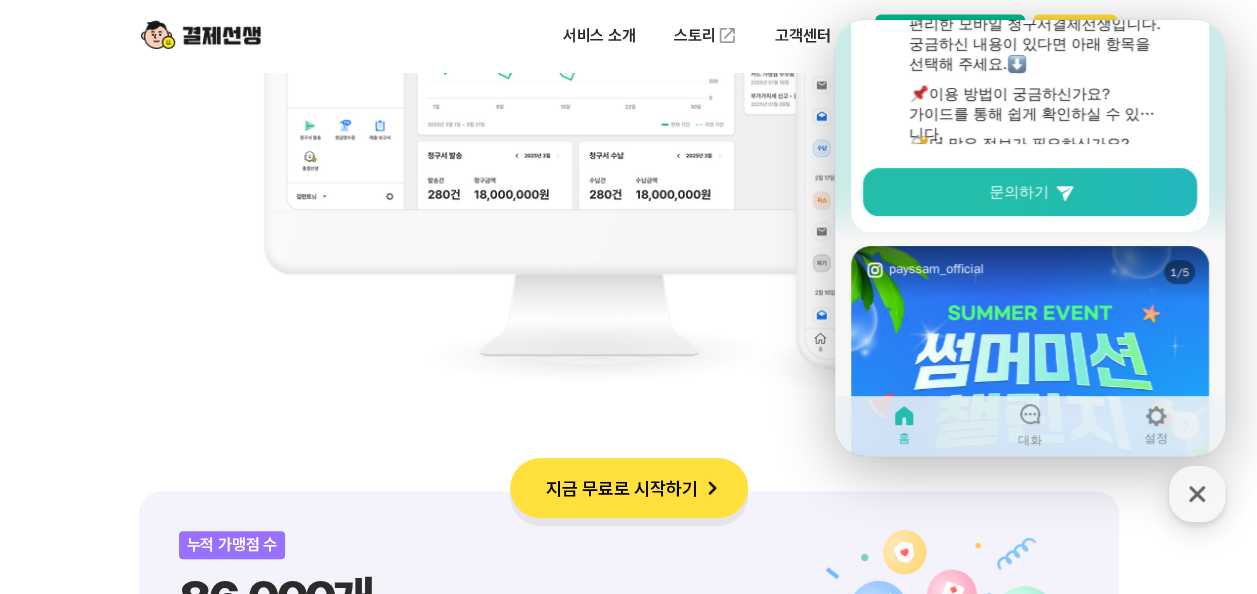 scroll, scrollTop: 500, scrollLeft: 0, axis: vertical 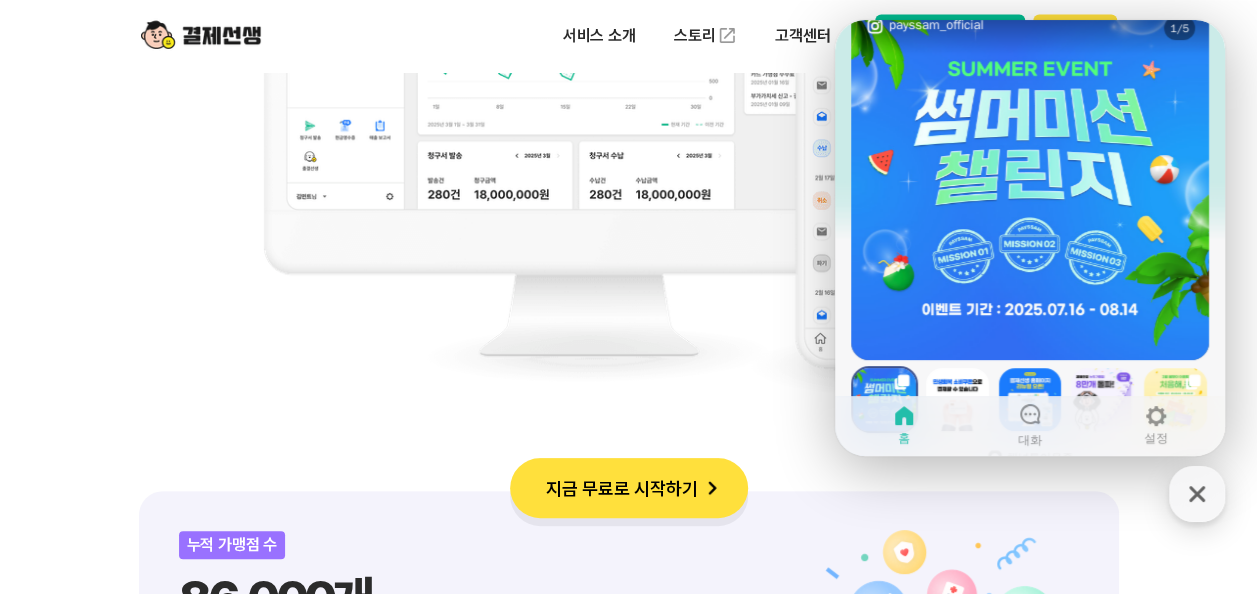 click on "지금 무료로 시작하기" at bounding box center [629, 488] 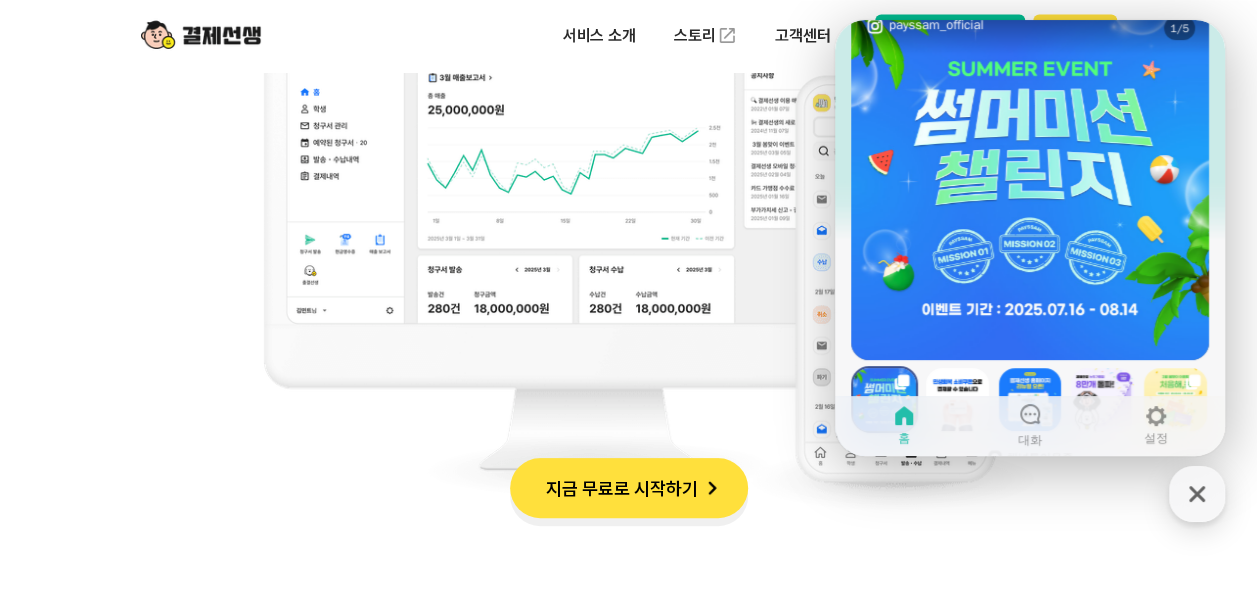 scroll, scrollTop: 1800, scrollLeft: 0, axis: vertical 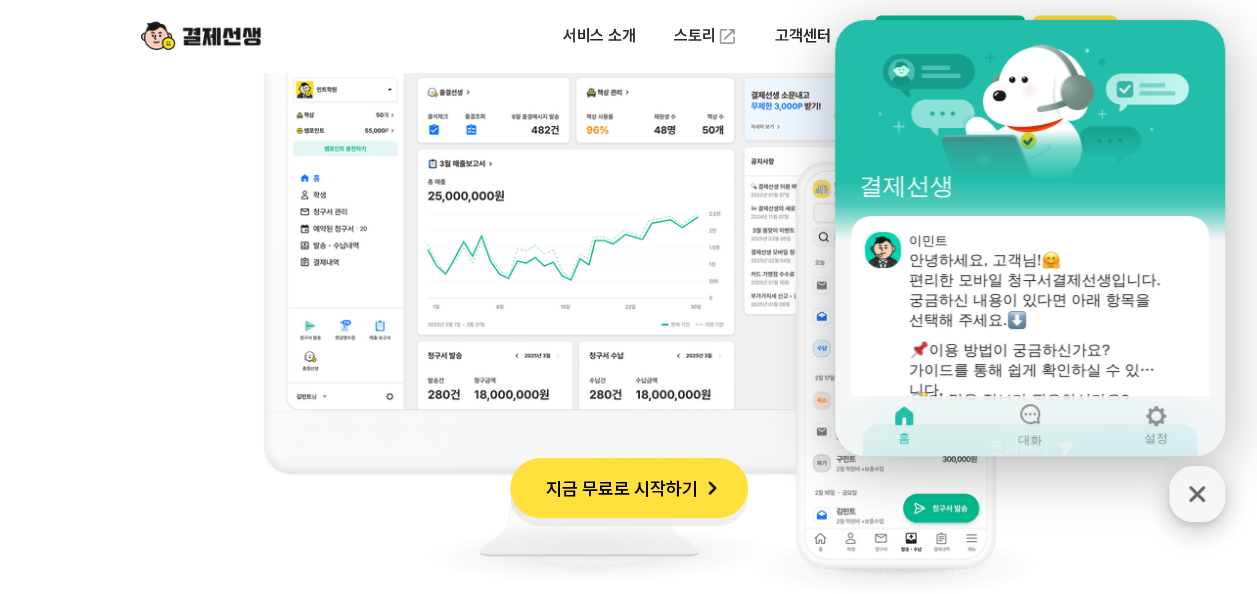 click 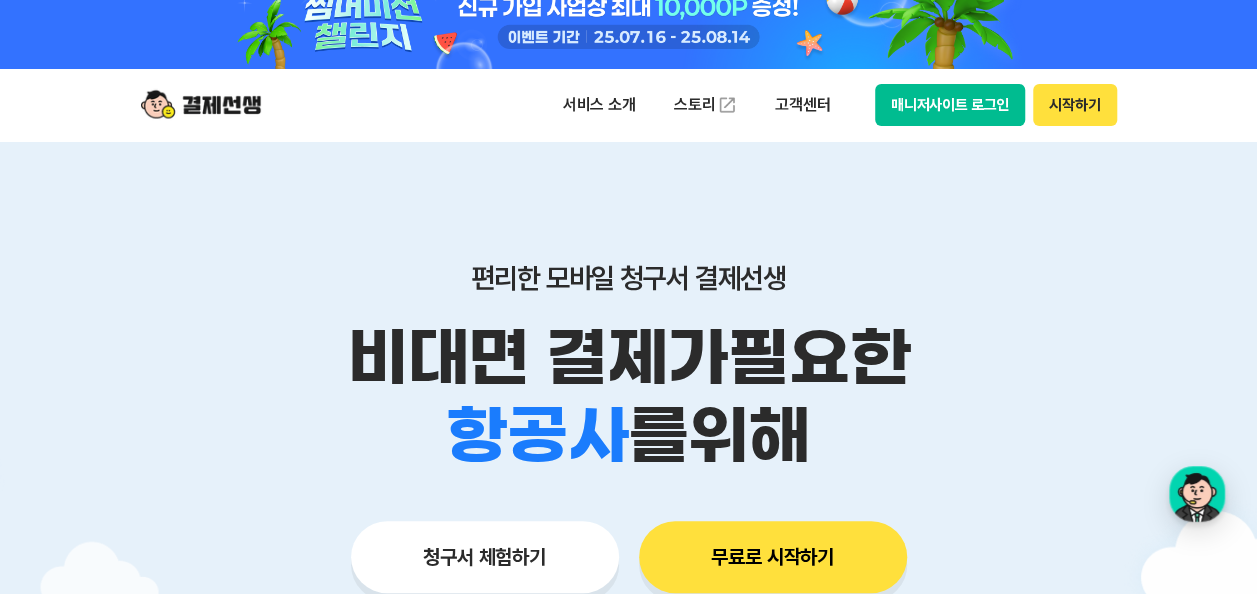 scroll, scrollTop: 0, scrollLeft: 0, axis: both 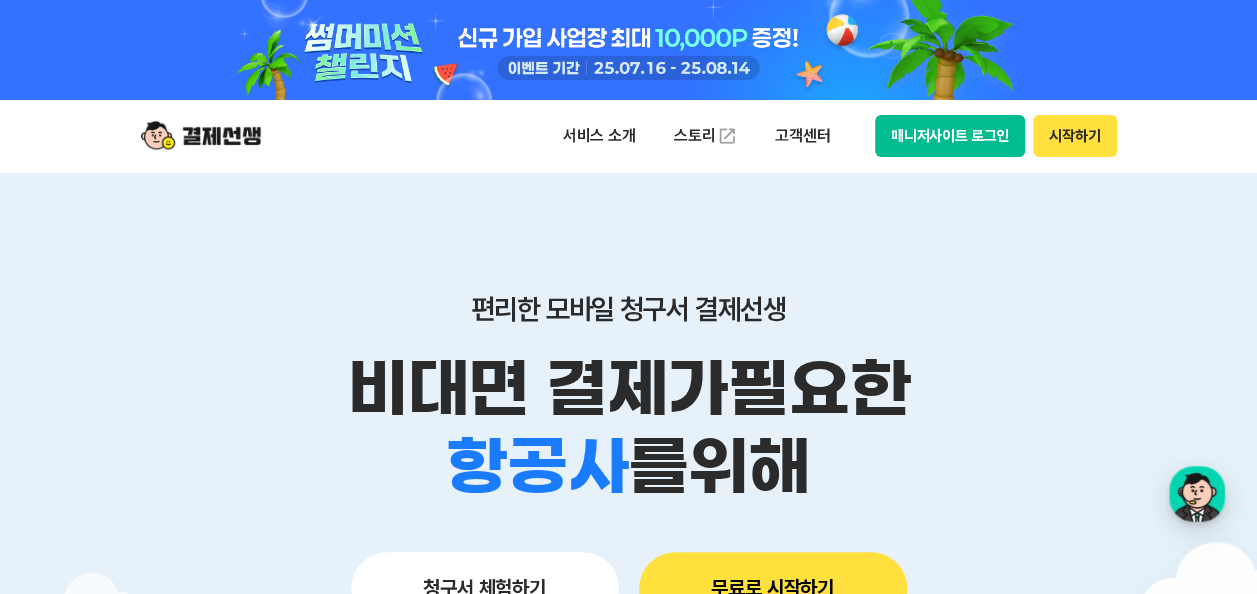 click on "시작하기" at bounding box center [1074, 136] 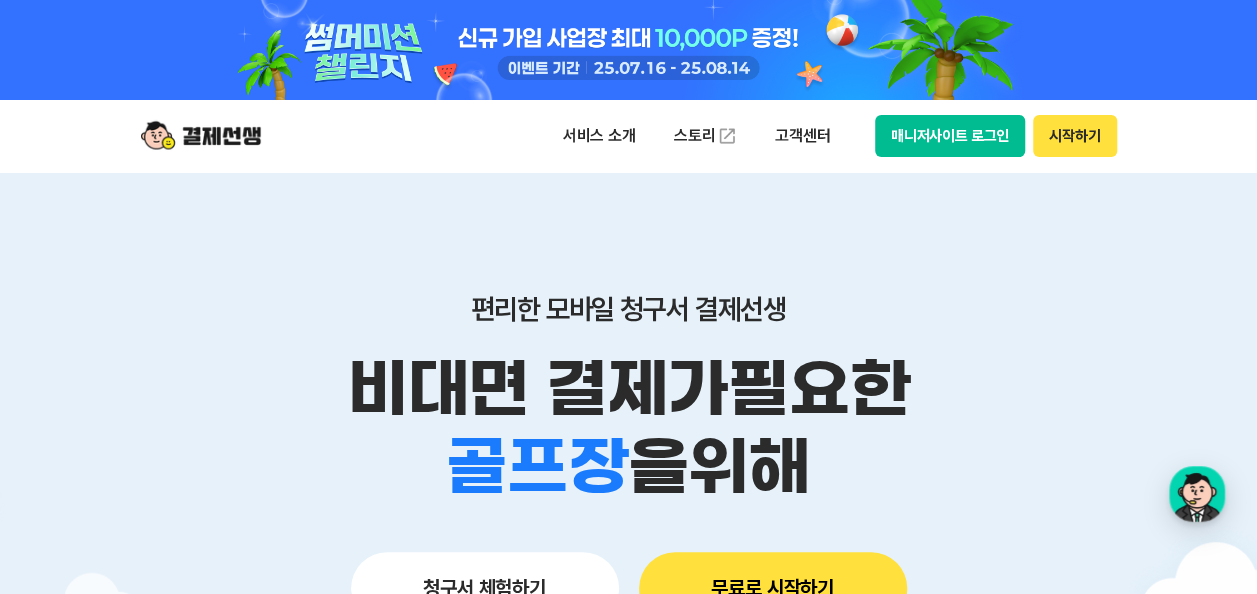 click on "매니저사이트 로그인" at bounding box center [950, 136] 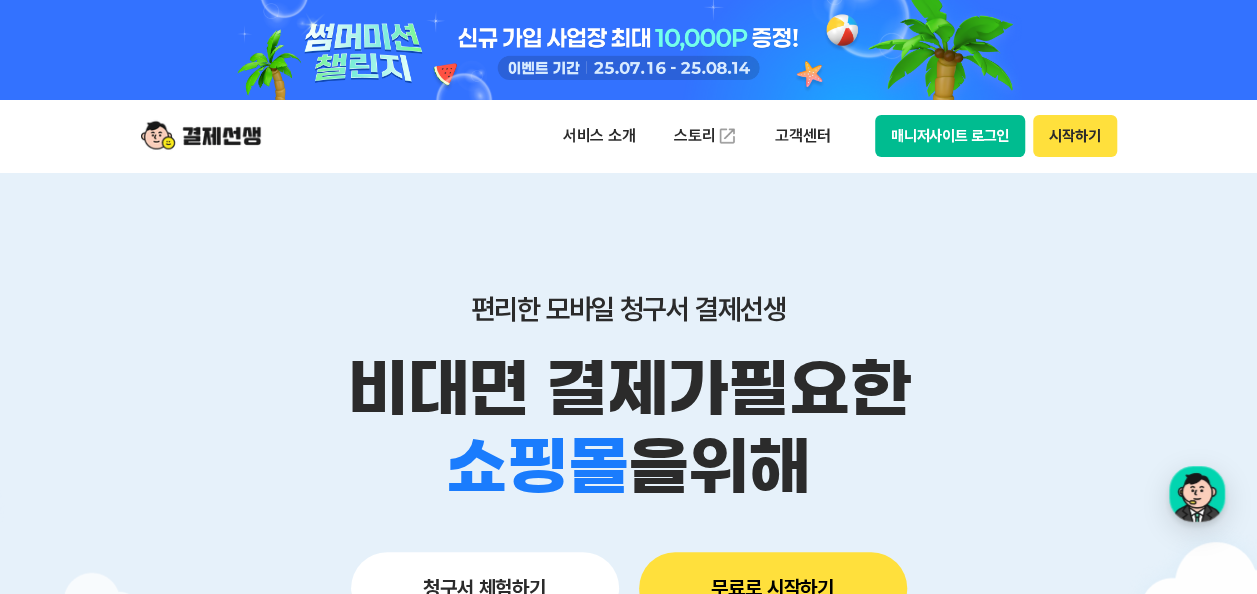click on "매니저사이트 로그인" at bounding box center (950, 136) 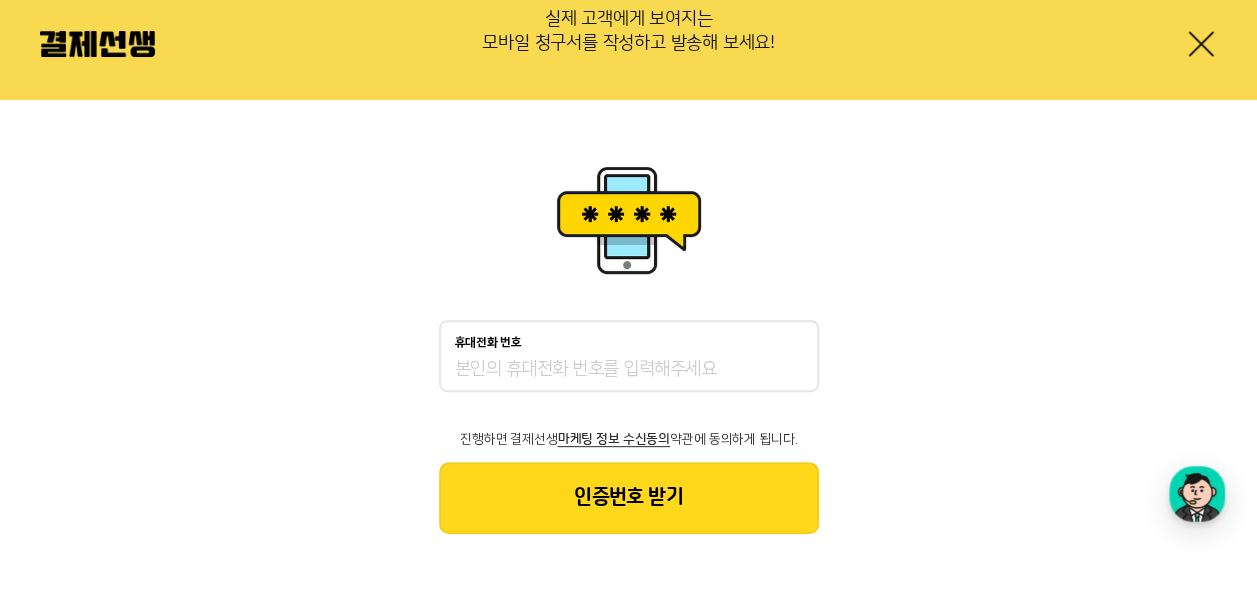 scroll, scrollTop: 184, scrollLeft: 0, axis: vertical 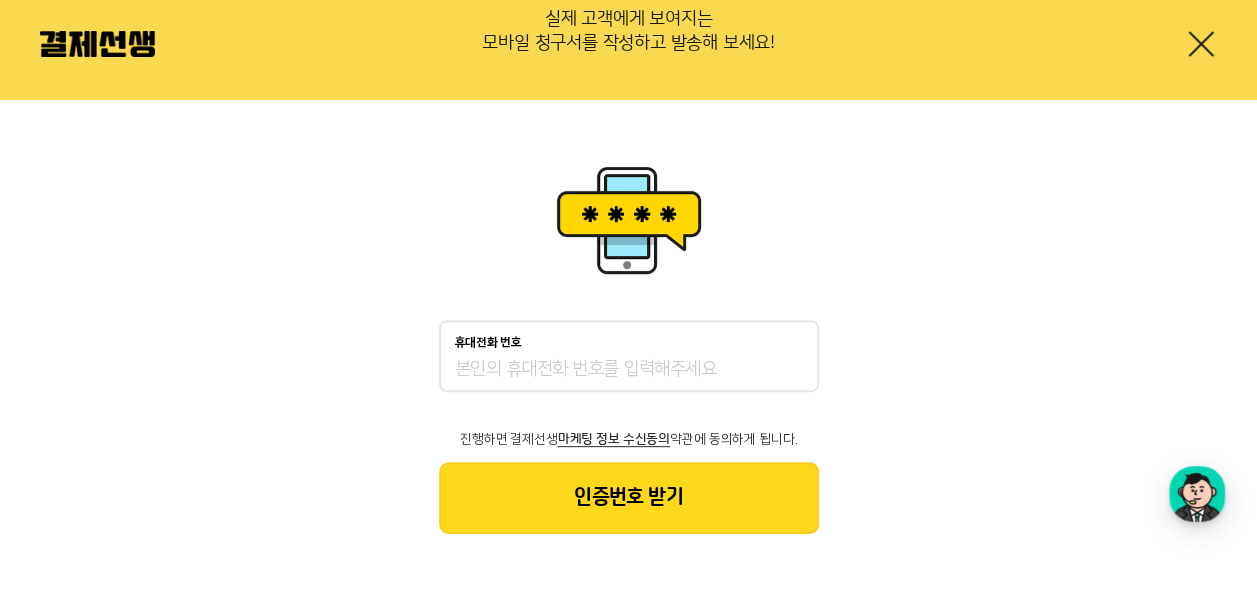 click at bounding box center [1201, 44] 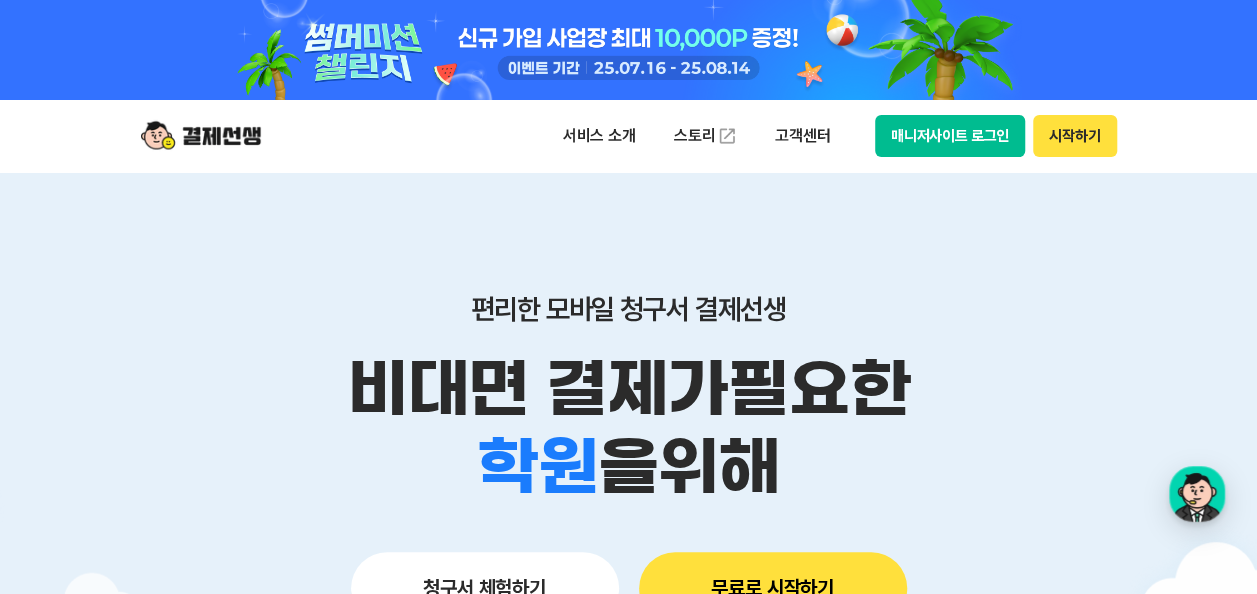 click on "시작하기" at bounding box center [1074, 136] 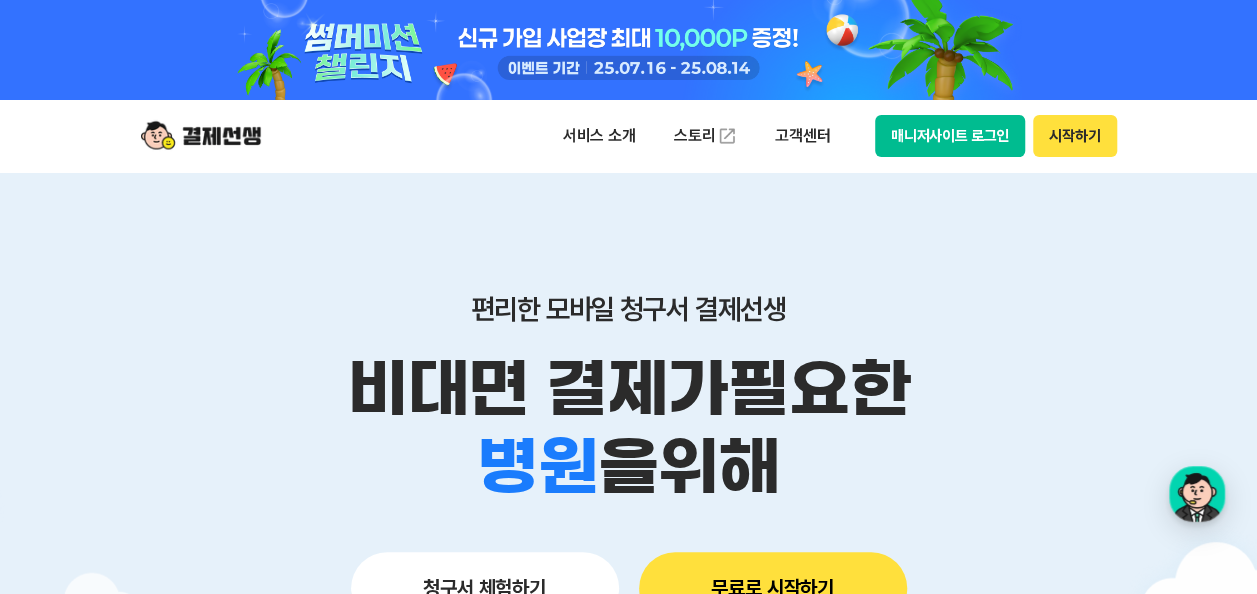 click on "매니저사이트 로그인" at bounding box center [950, 136] 